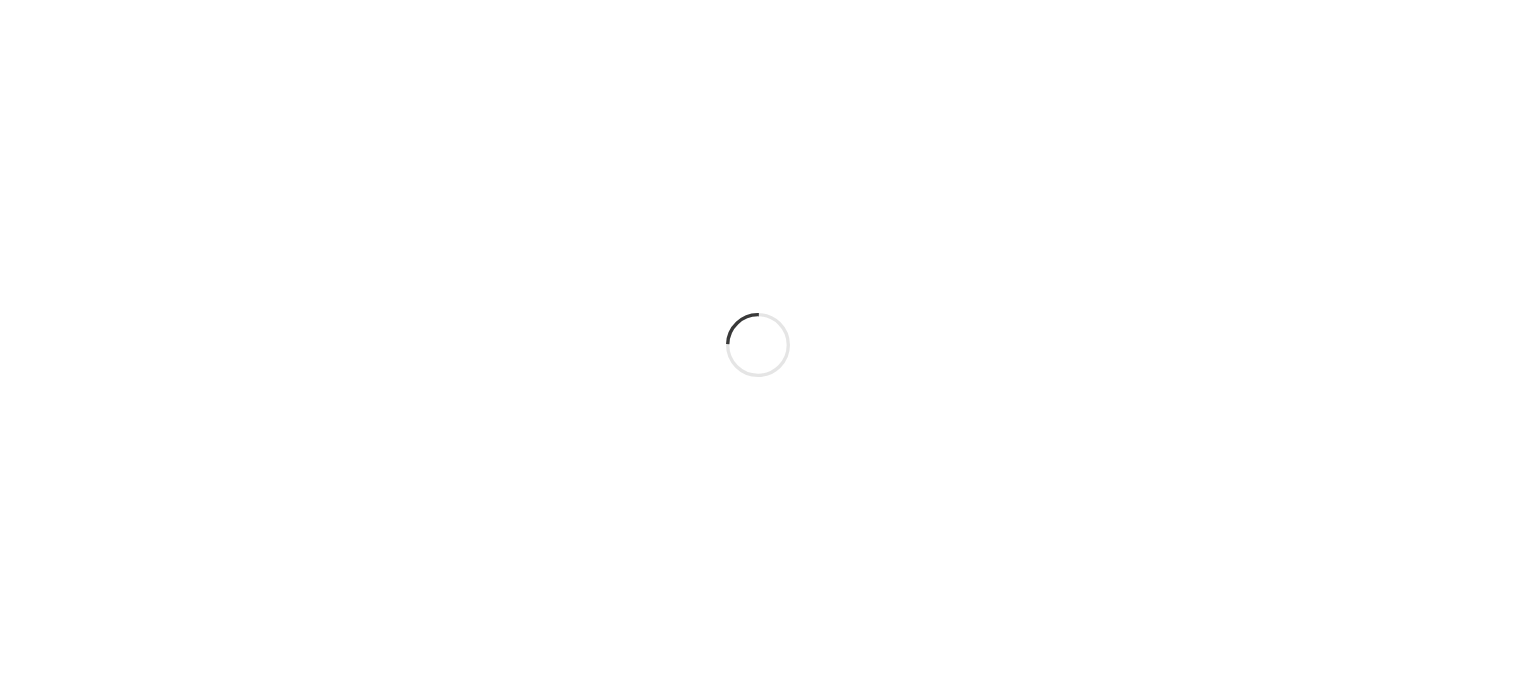 scroll, scrollTop: 0, scrollLeft: 0, axis: both 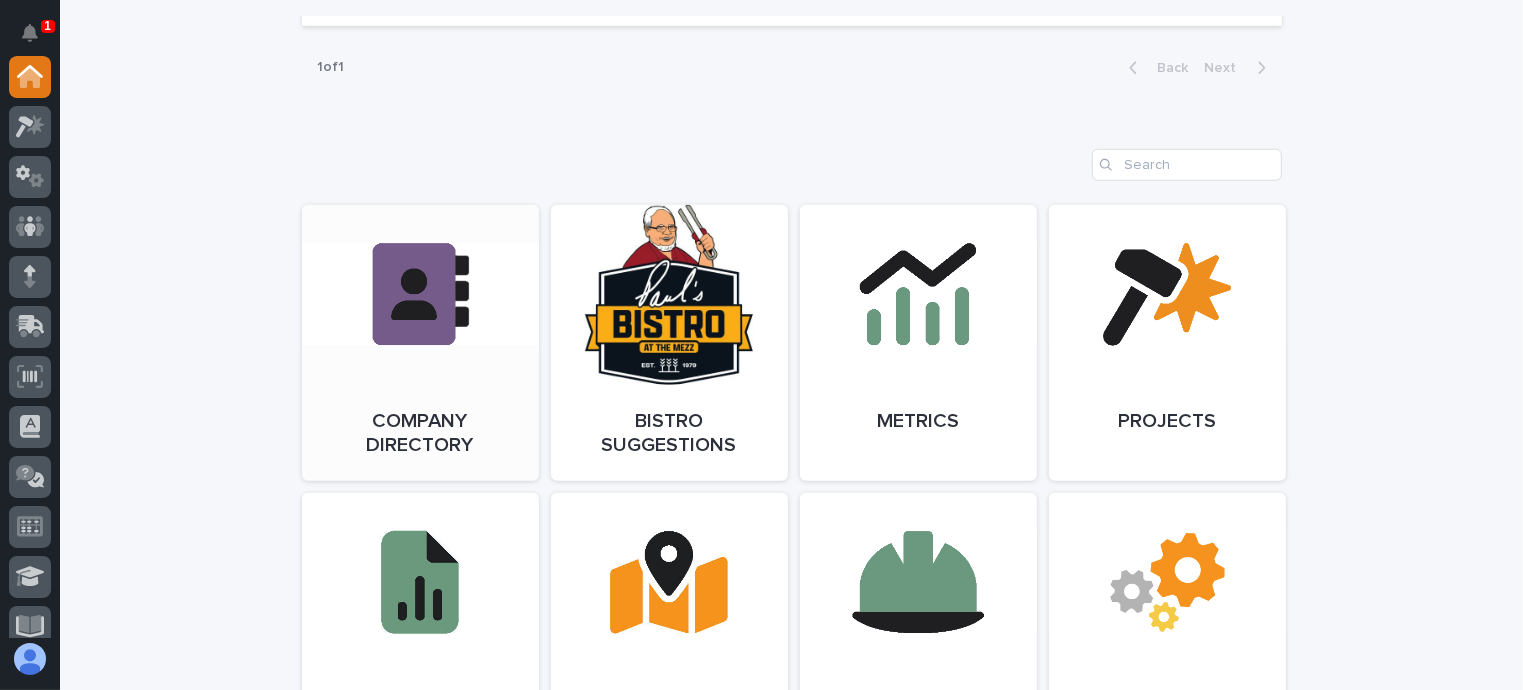 click on "Open Link" at bounding box center (420, 343) 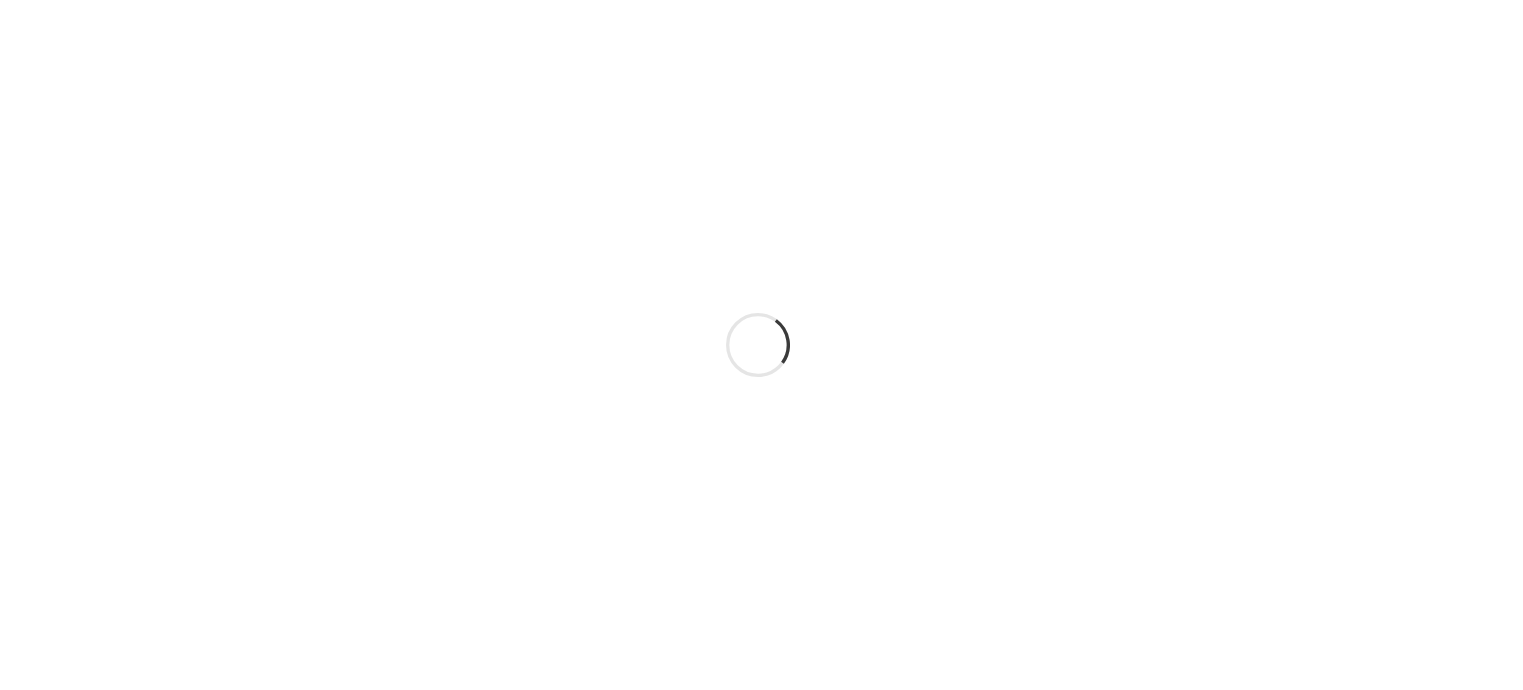 scroll, scrollTop: 0, scrollLeft: 0, axis: both 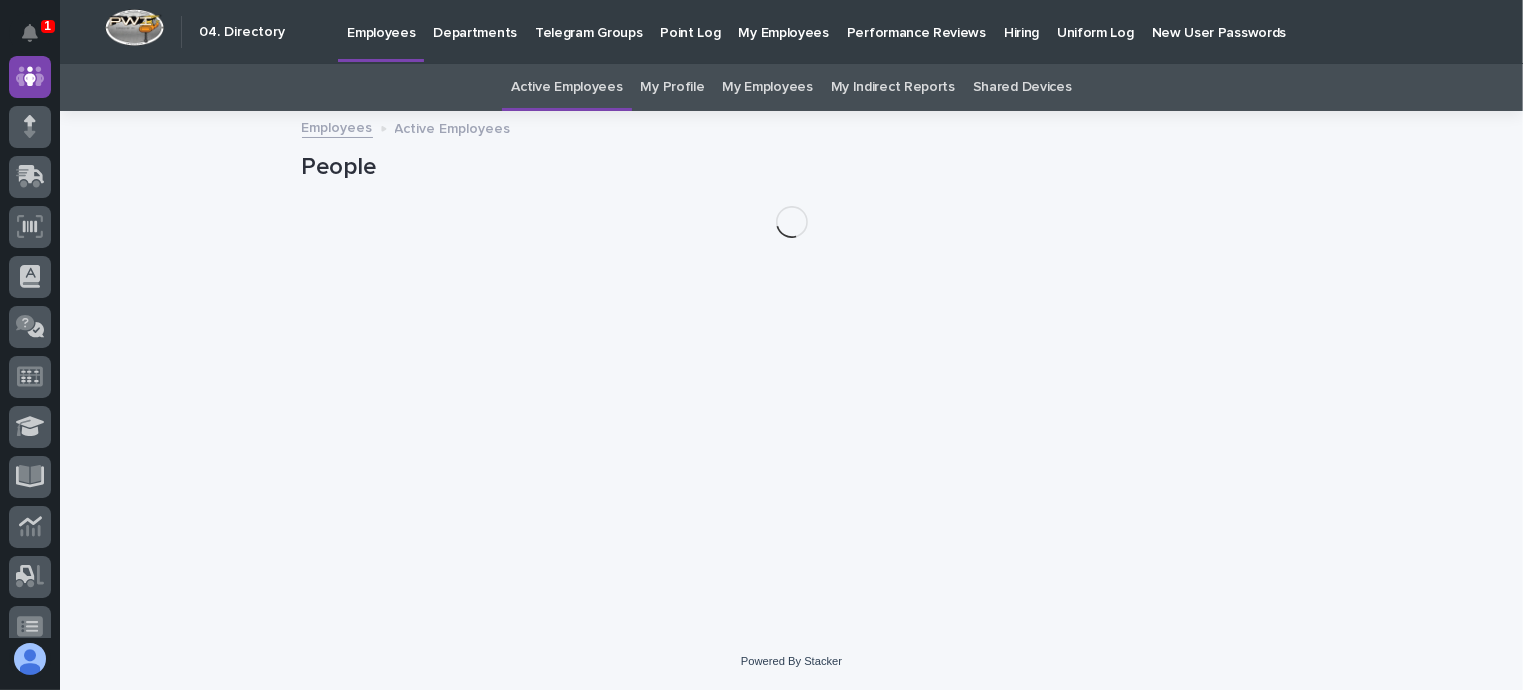 click on "Departments" at bounding box center (475, 21) 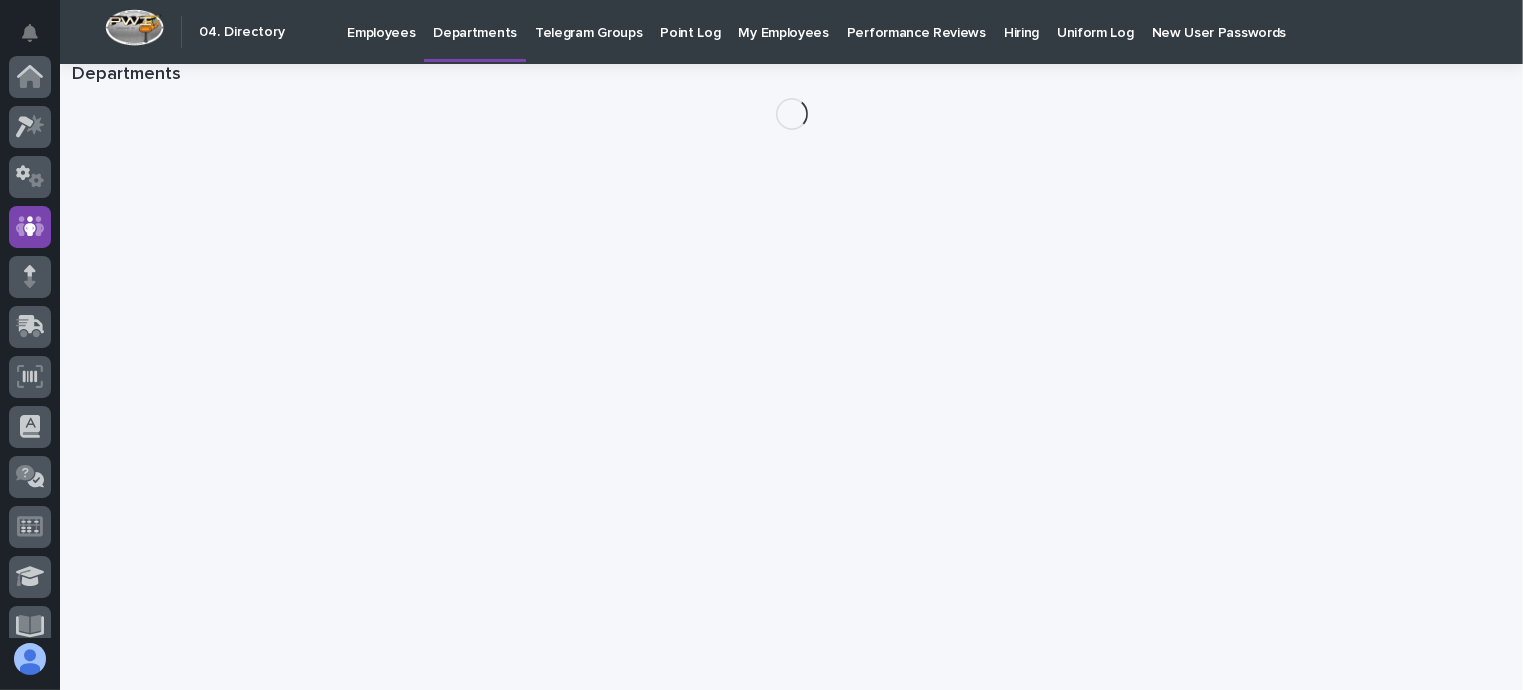 scroll, scrollTop: 150, scrollLeft: 0, axis: vertical 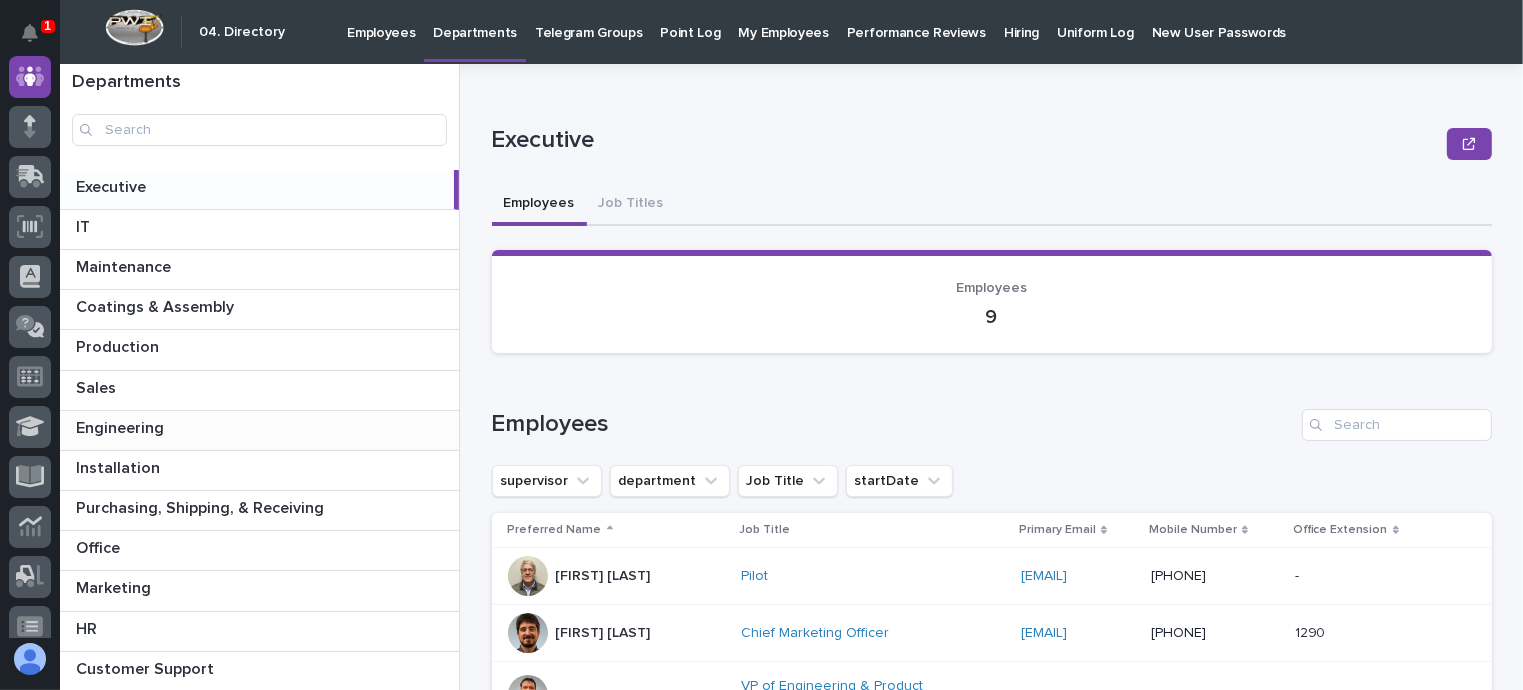 click at bounding box center (263, 428) 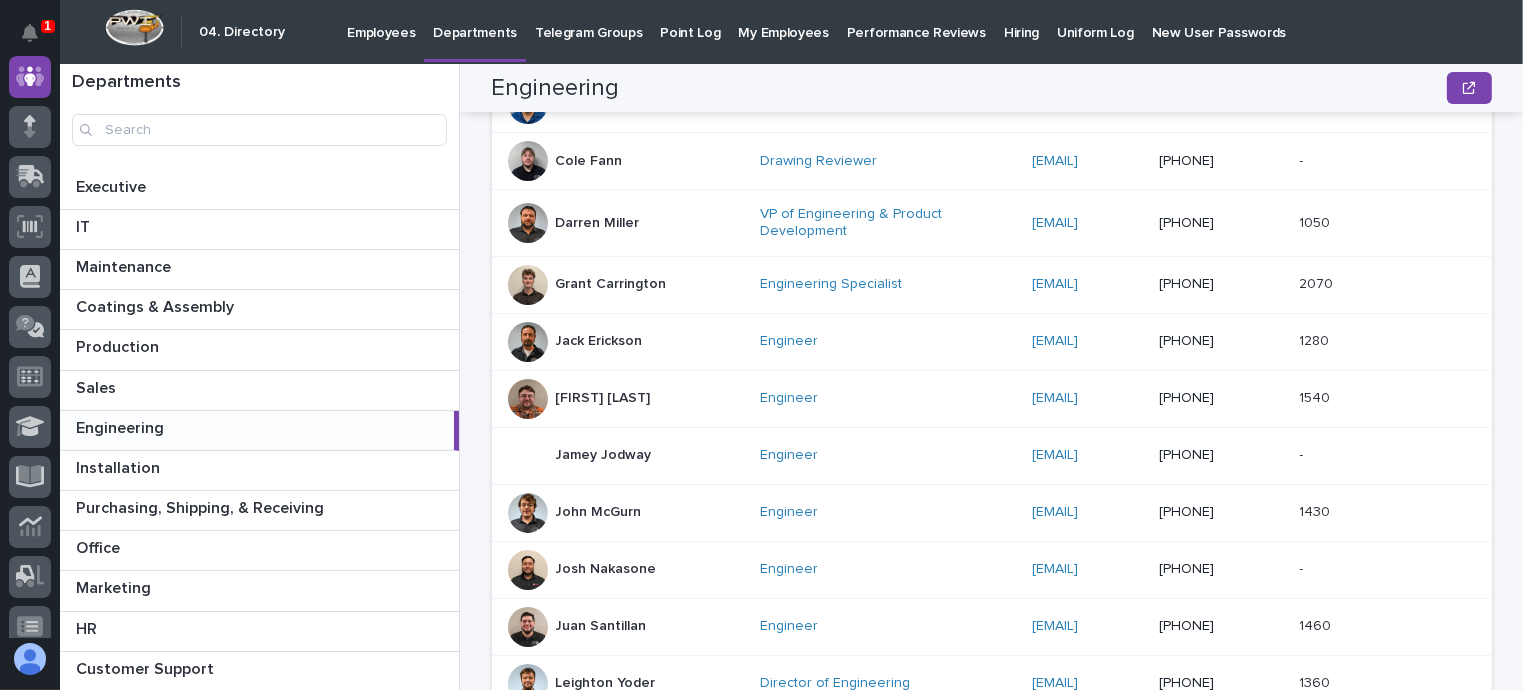 scroll, scrollTop: 329, scrollLeft: 0, axis: vertical 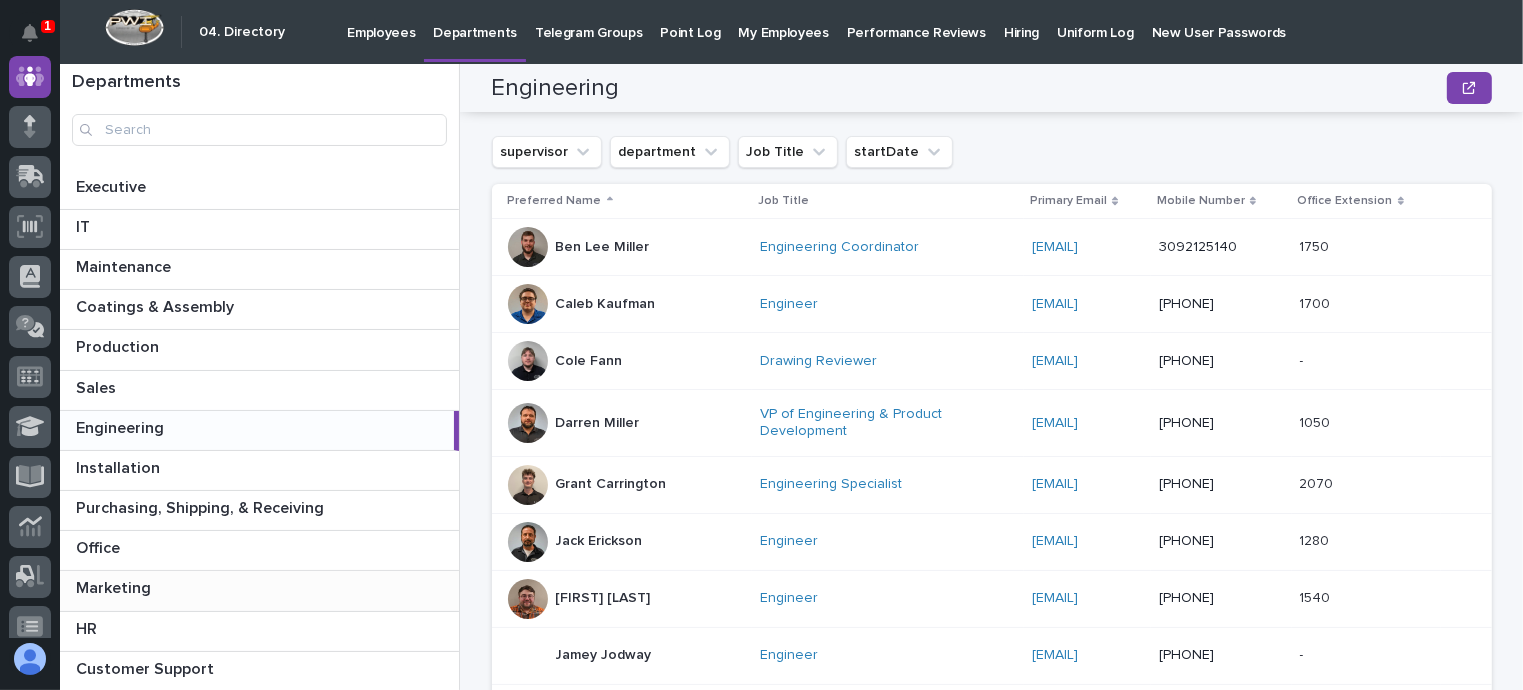 click on "Marketing Marketing" at bounding box center [259, 590] 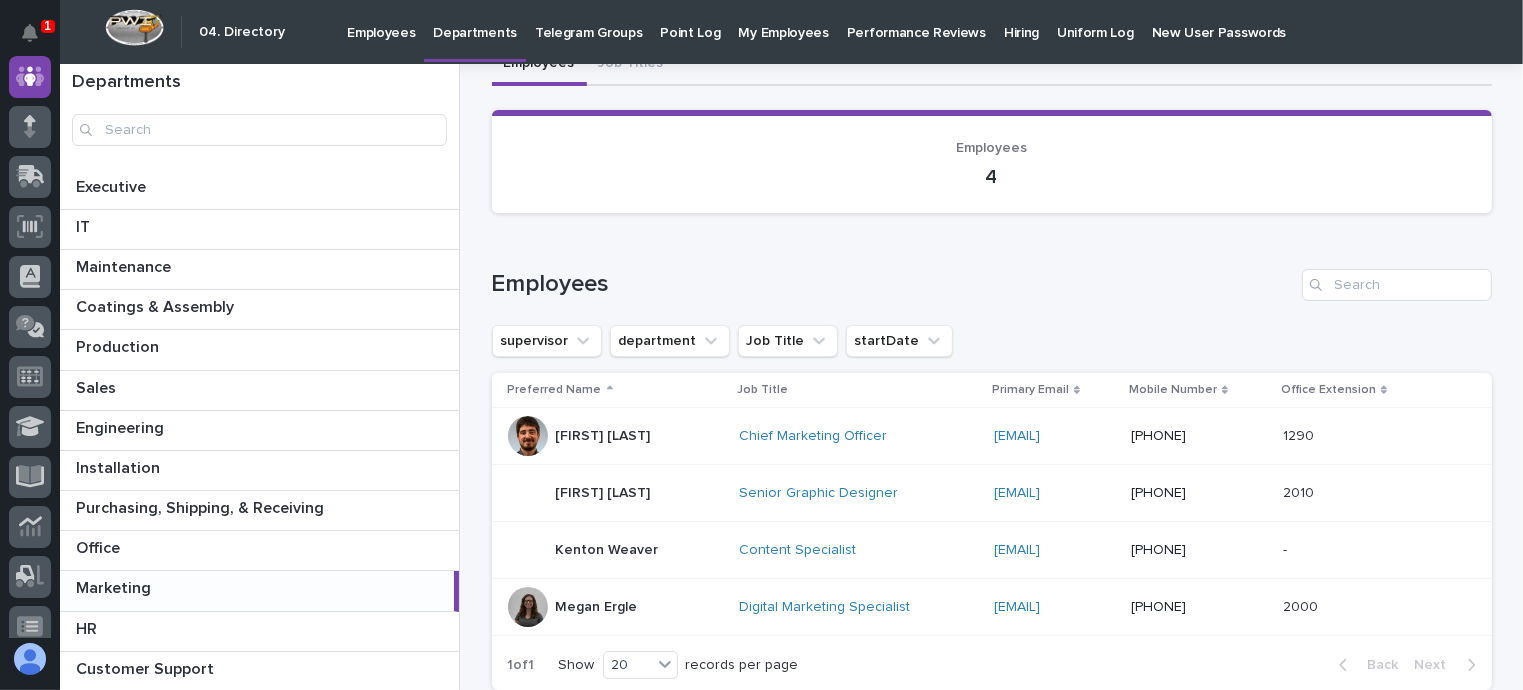 scroll, scrollTop: 211, scrollLeft: 0, axis: vertical 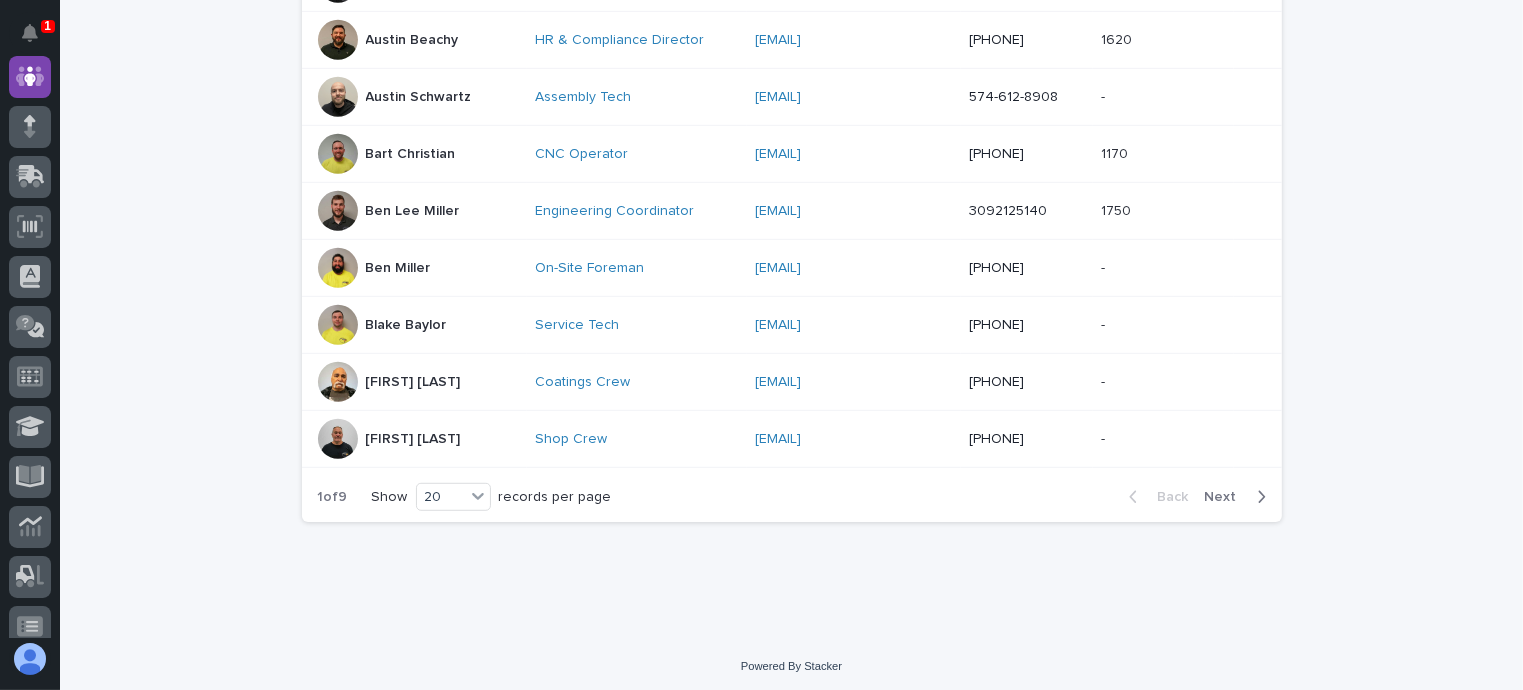 click on "Next" at bounding box center (1227, 497) 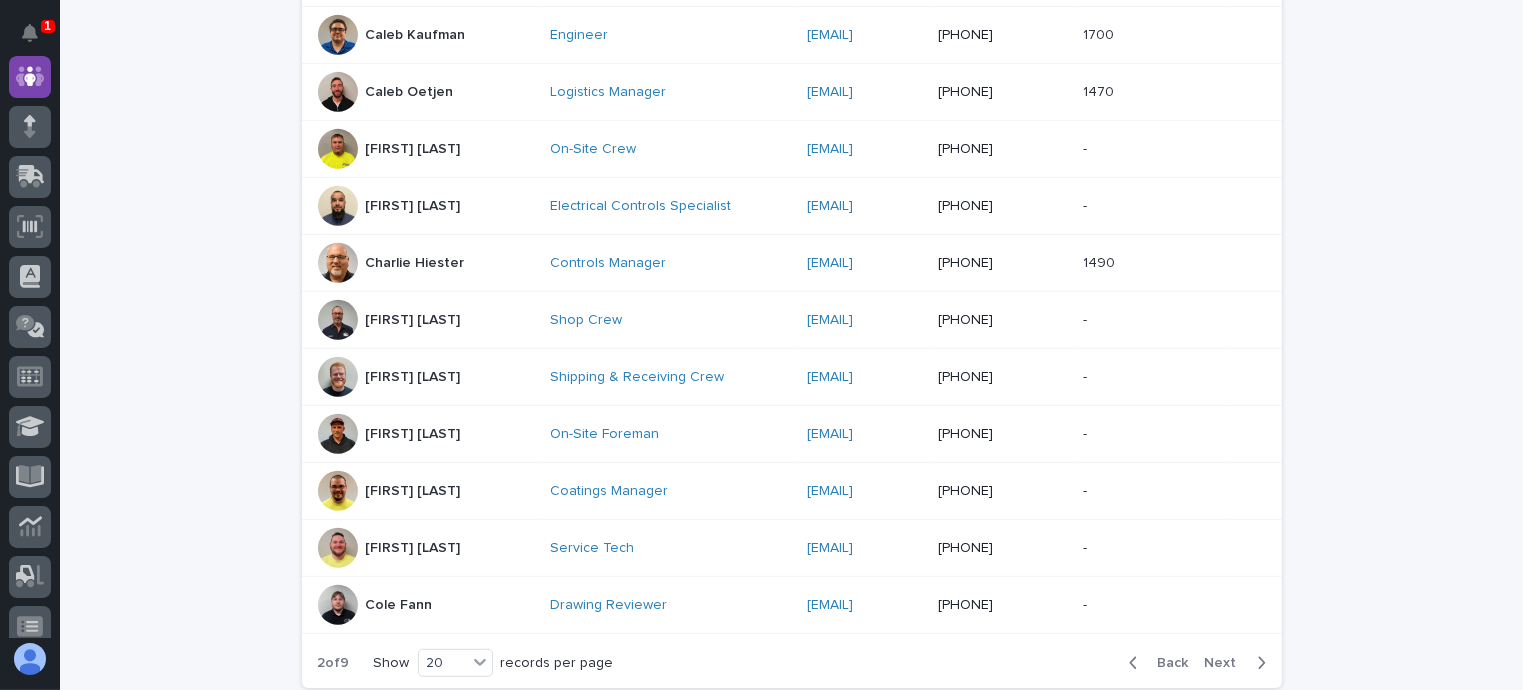scroll, scrollTop: 1134, scrollLeft: 0, axis: vertical 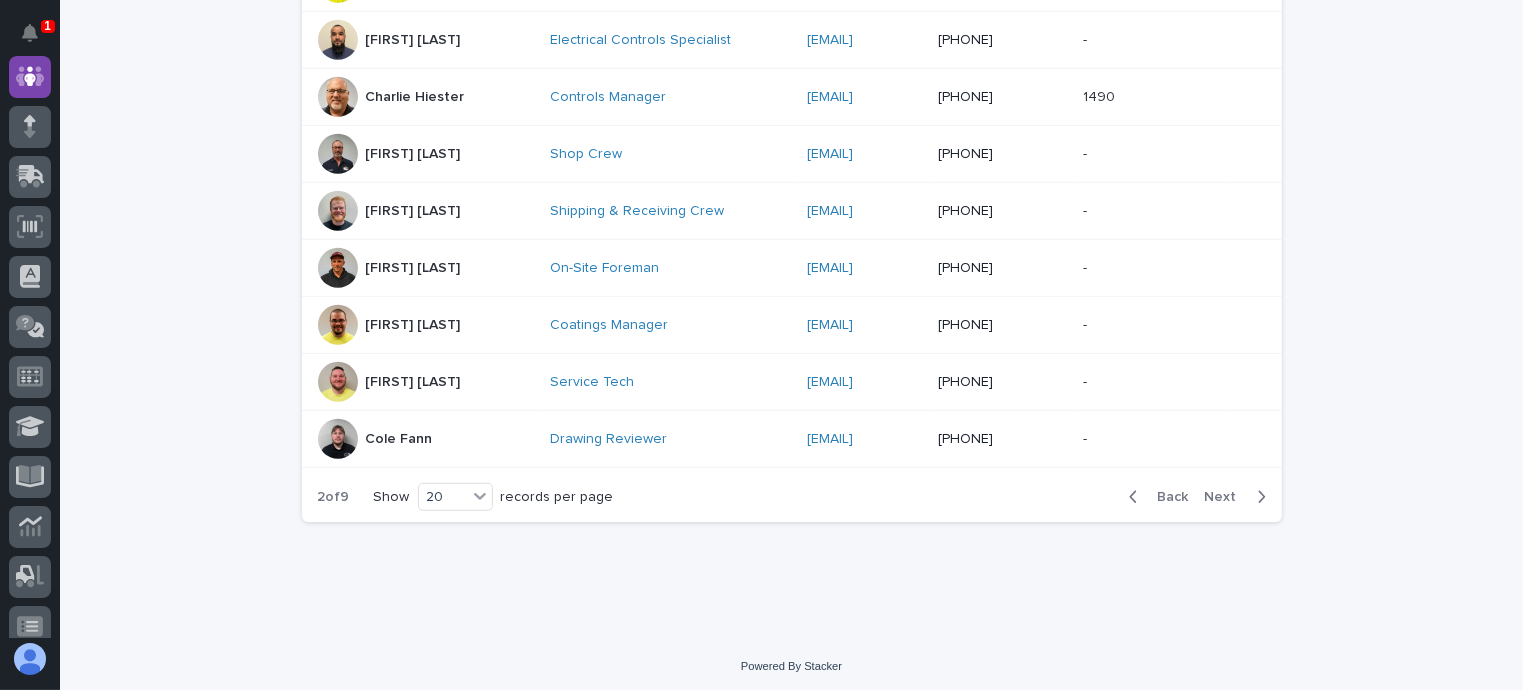 click on "Next" at bounding box center [1227, 497] 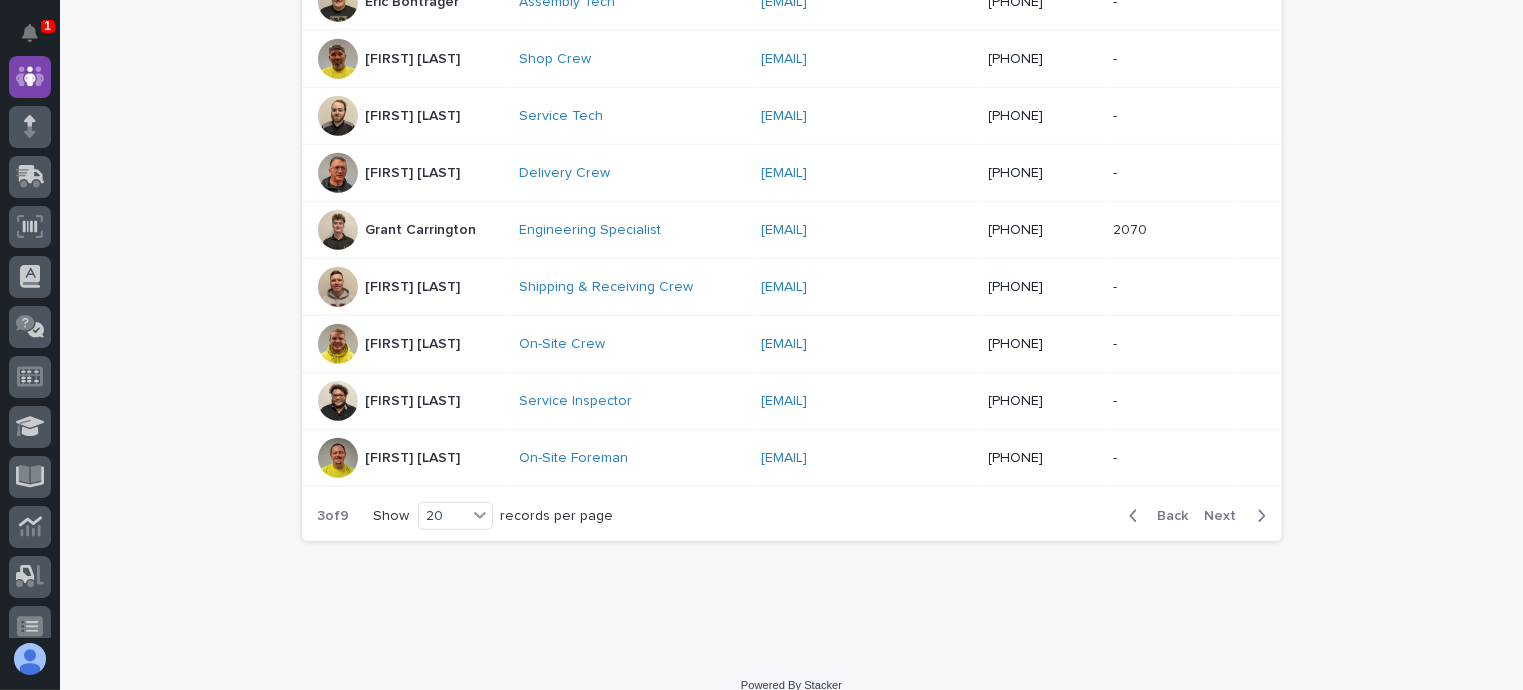 click on "Next" at bounding box center (1227, 516) 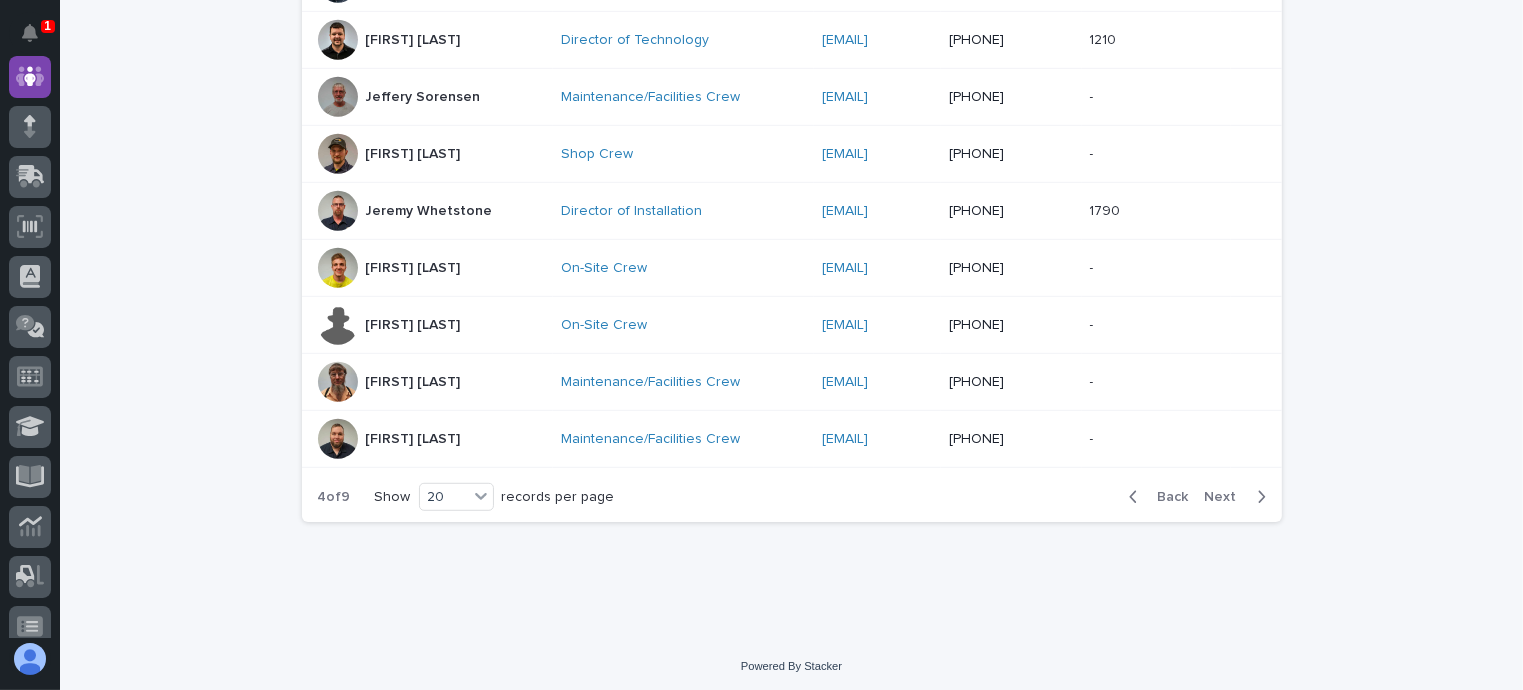 click on "Next" at bounding box center (1227, 497) 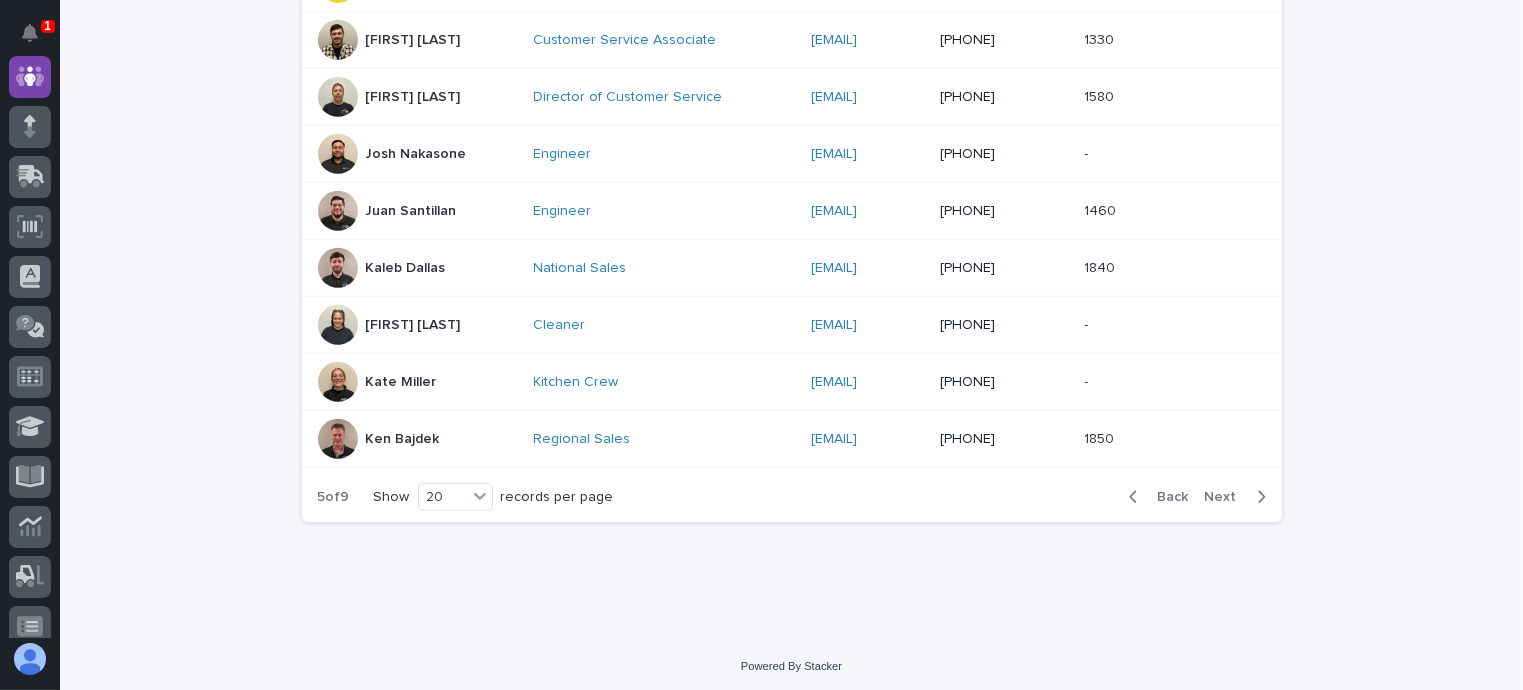 click on "Next" at bounding box center [1227, 497] 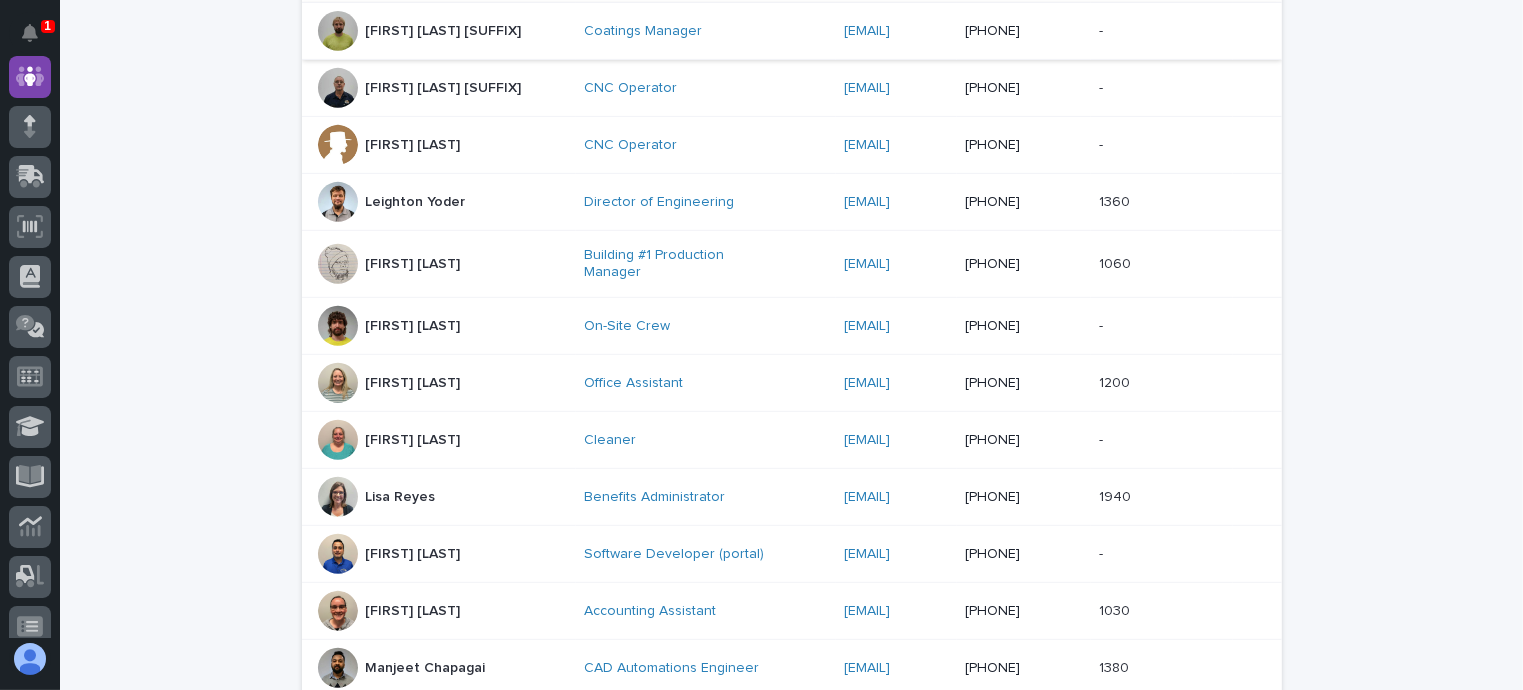 scroll, scrollTop: 1153, scrollLeft: 0, axis: vertical 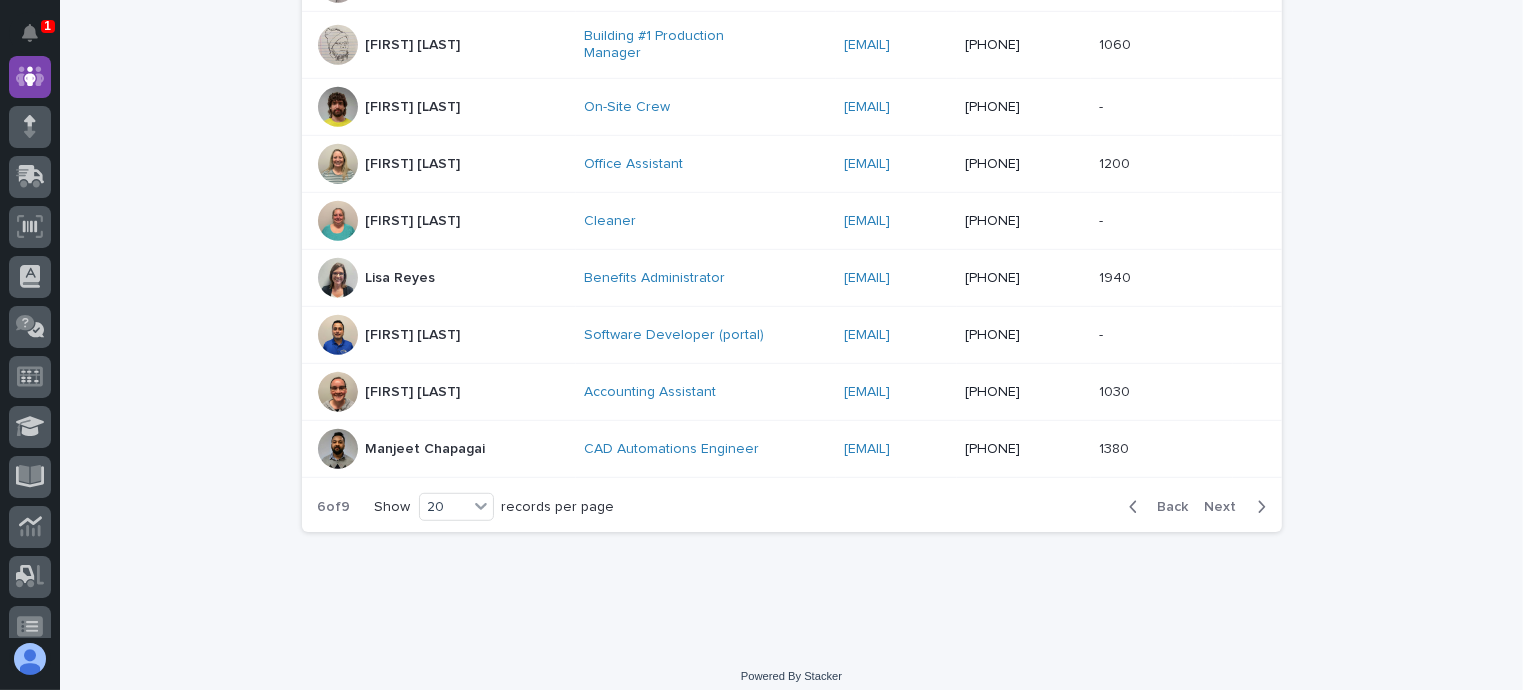click on "Next" at bounding box center [1227, 507] 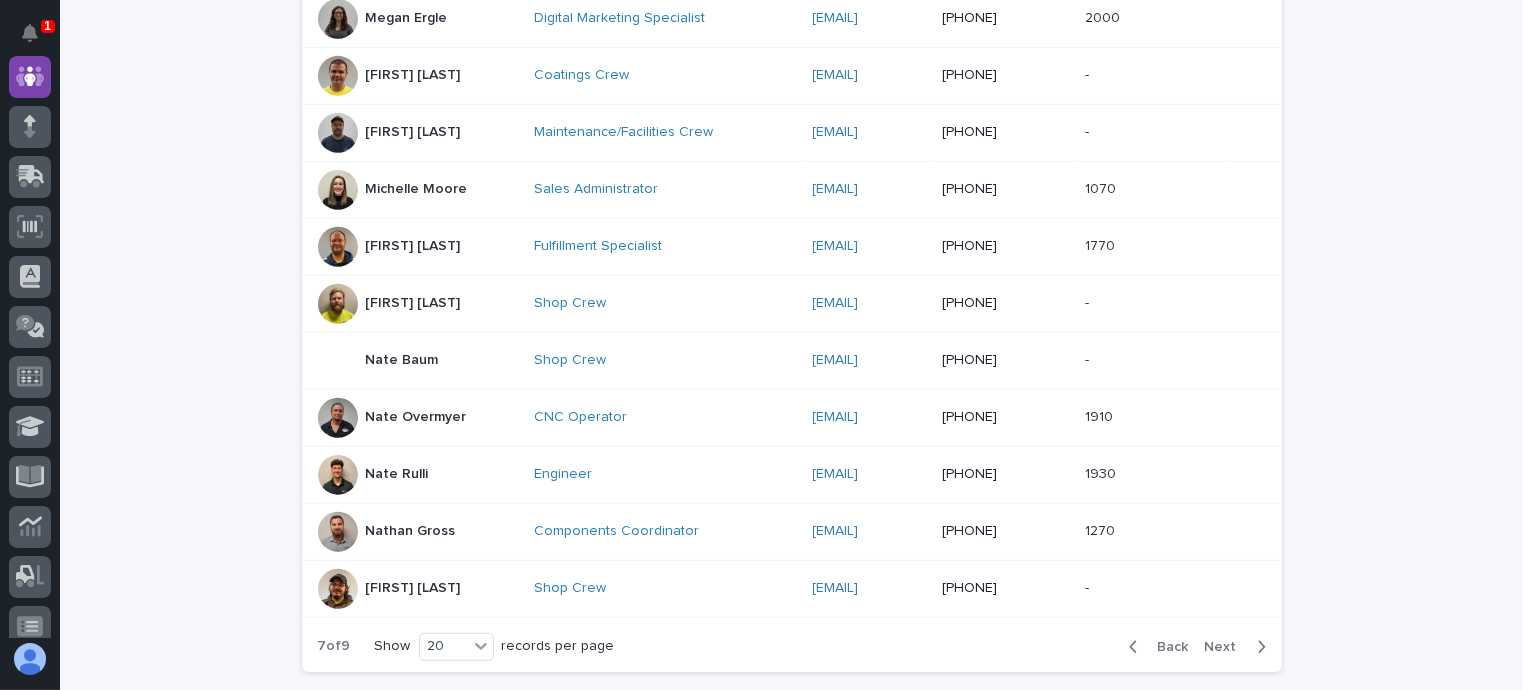 scroll, scrollTop: 1144, scrollLeft: 0, axis: vertical 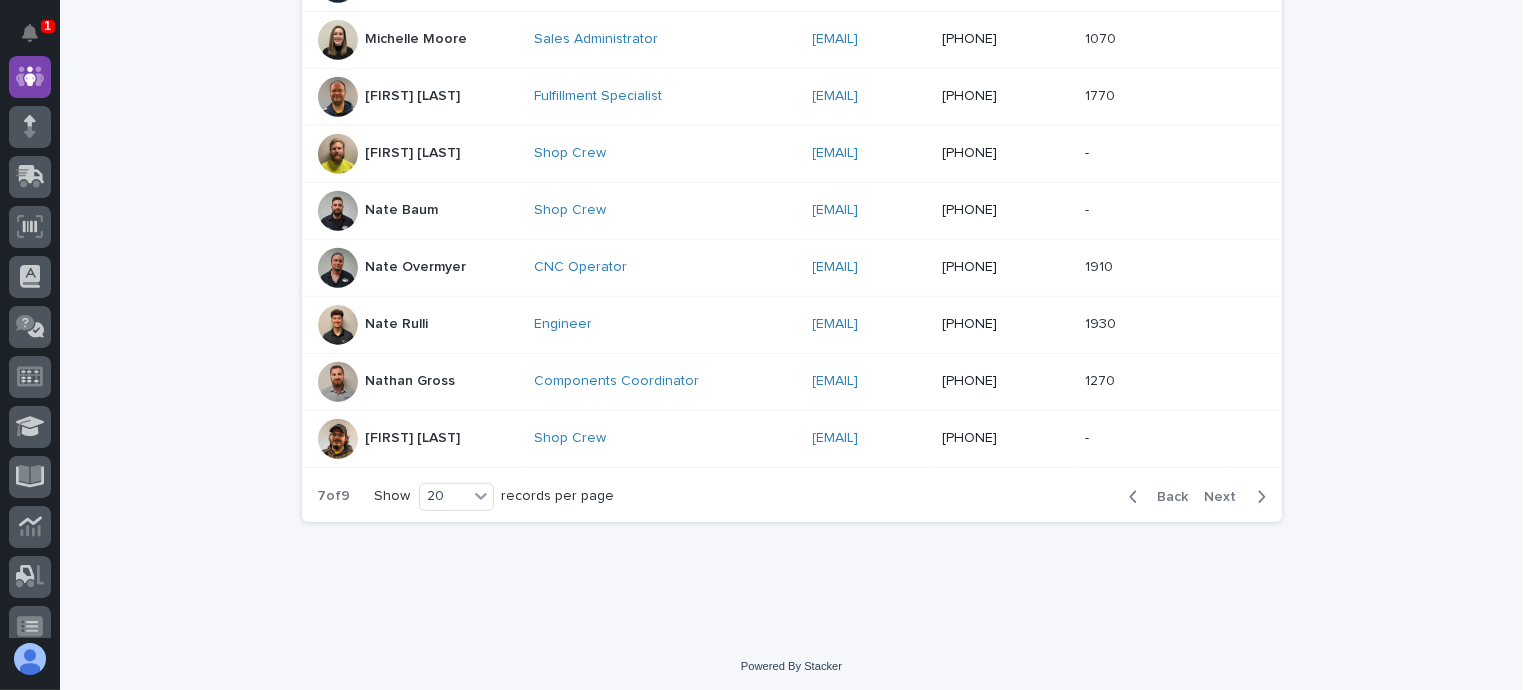 click on "Back Next" at bounding box center (1197, 497) 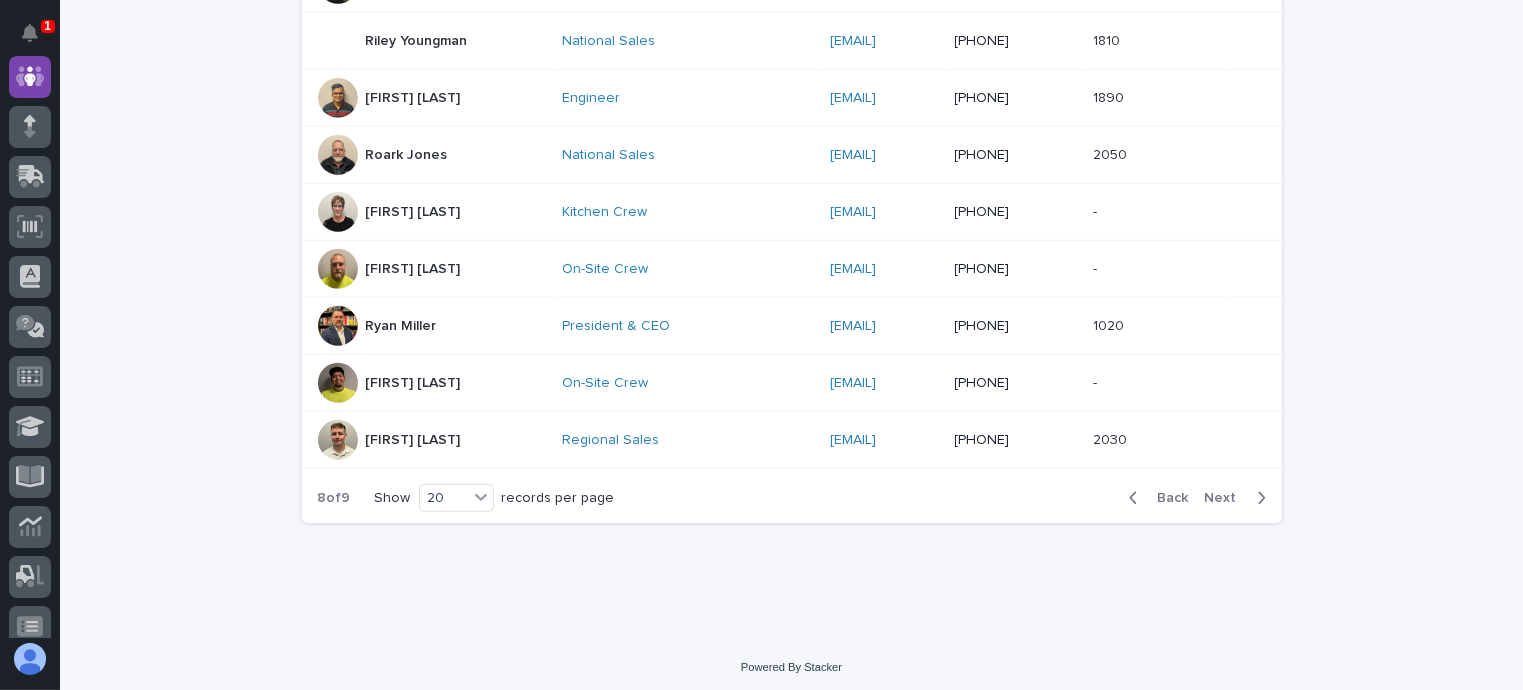 scroll, scrollTop: 1153, scrollLeft: 0, axis: vertical 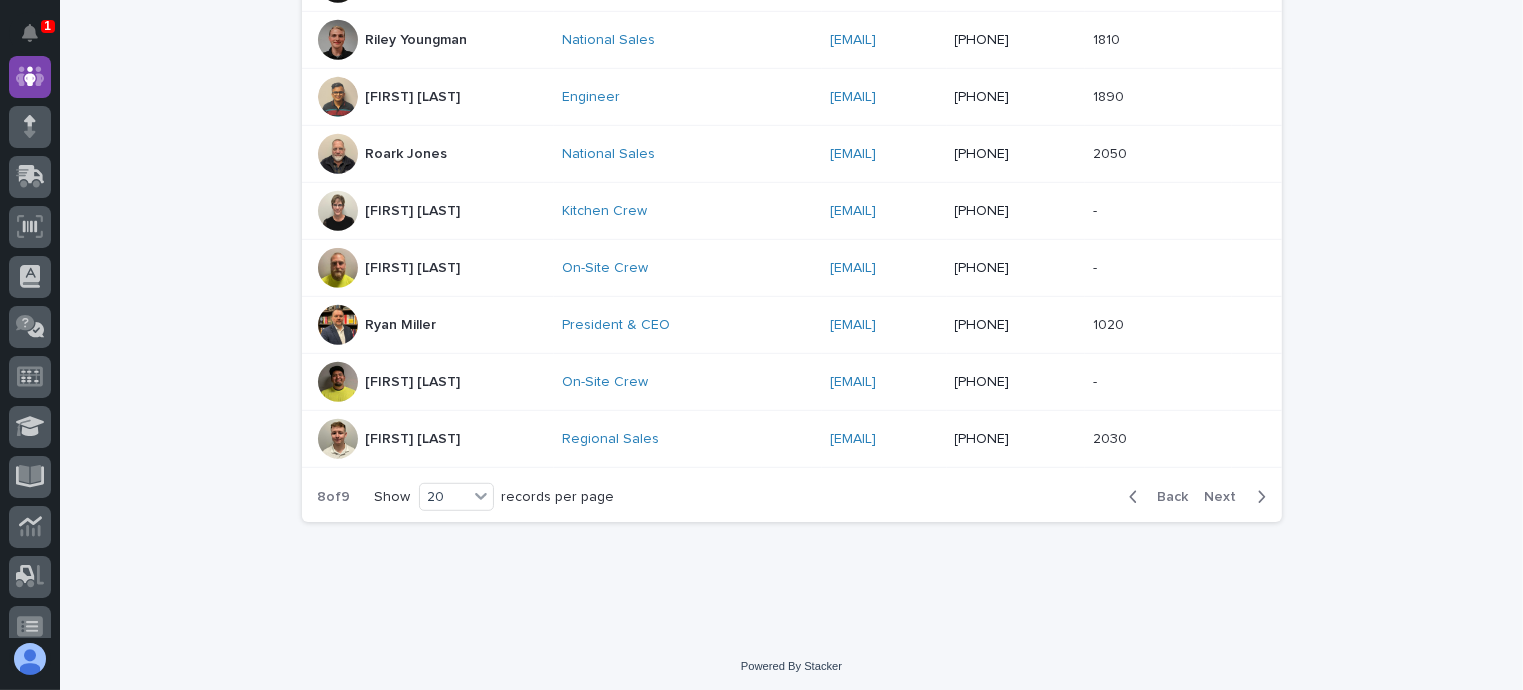 click on "Next" at bounding box center [1227, 497] 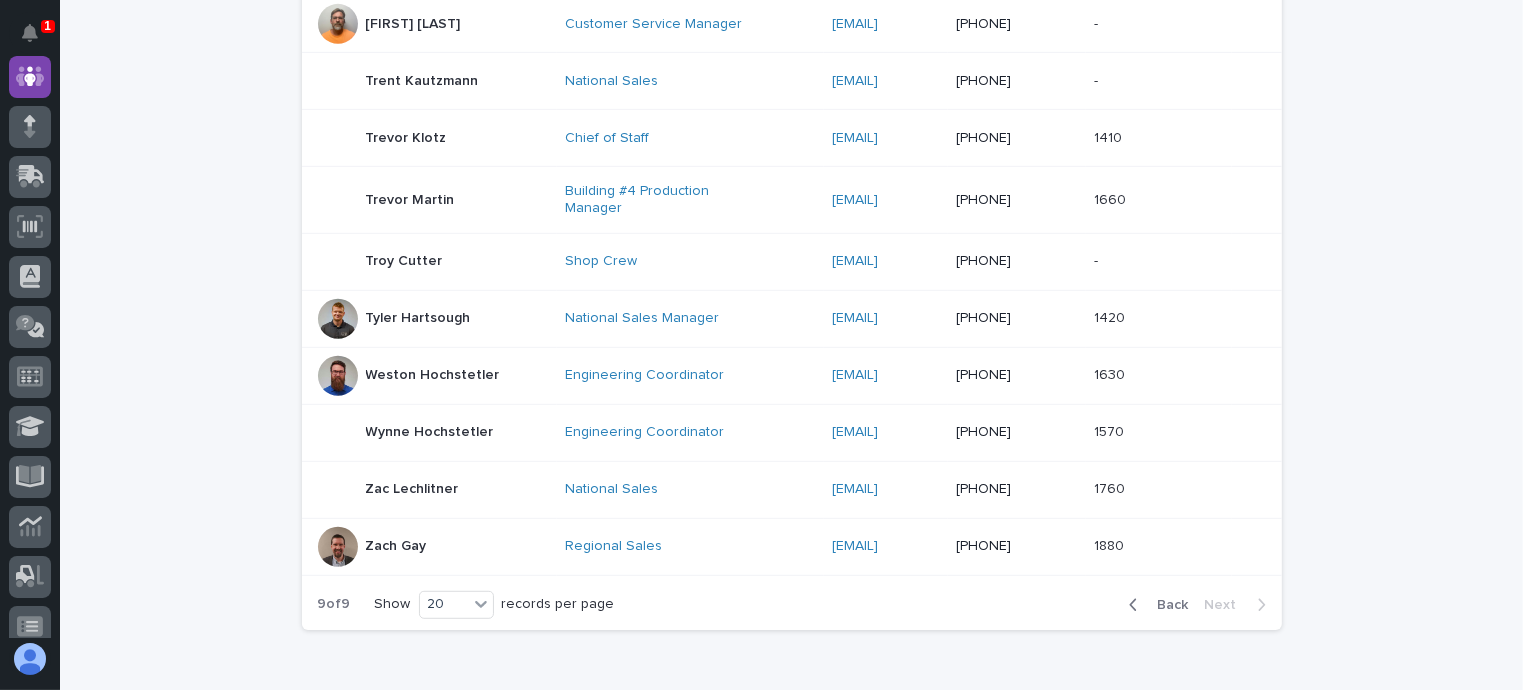 scroll, scrollTop: 1134, scrollLeft: 0, axis: vertical 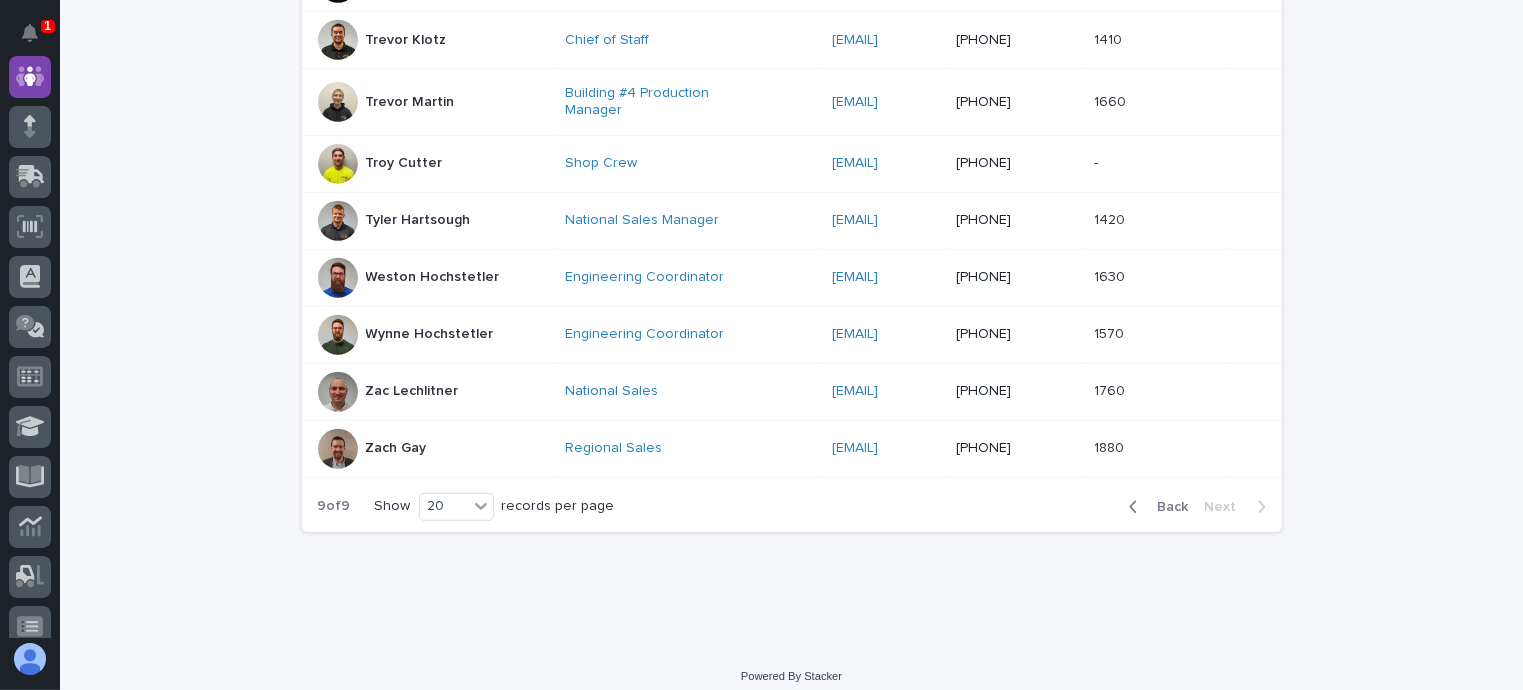 click on "Back Next" at bounding box center (1197, 507) 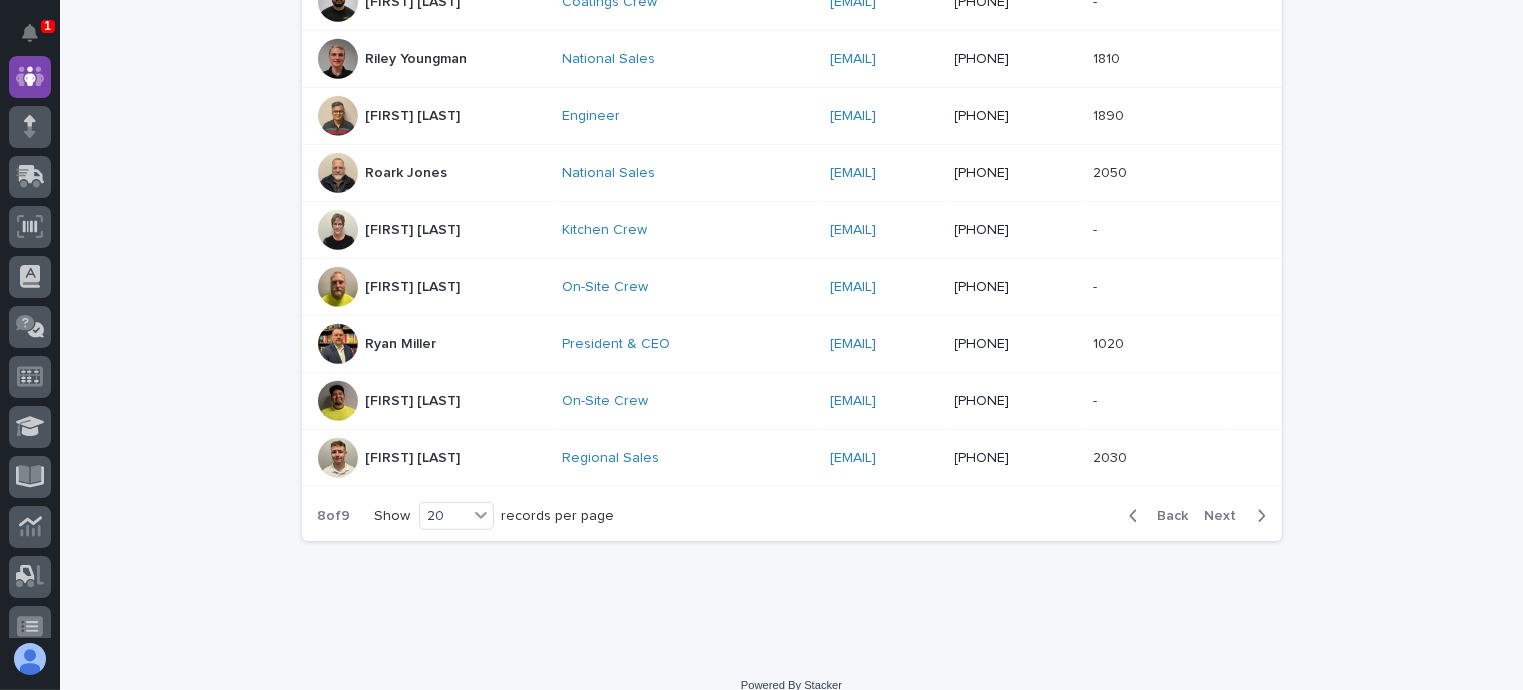 click on "Back Next" at bounding box center (1197, 516) 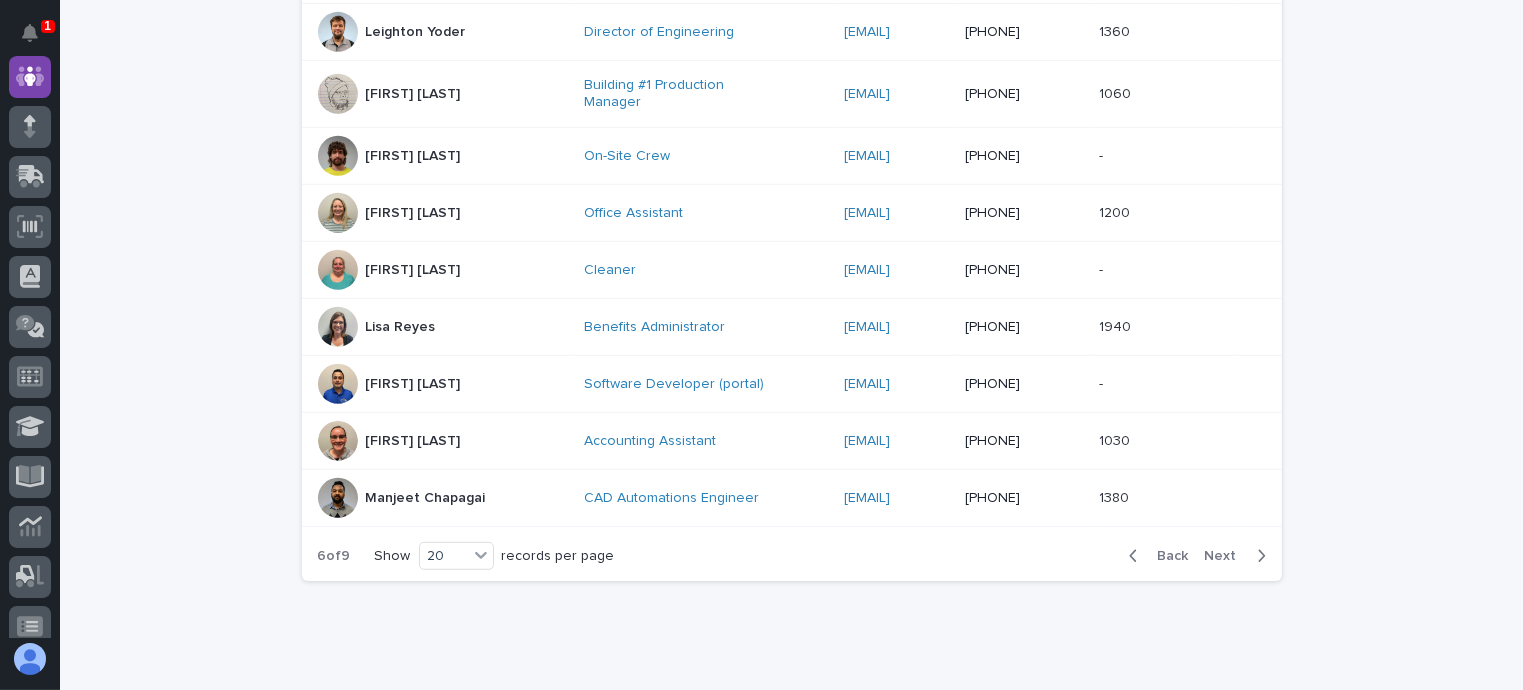 scroll, scrollTop: 1153, scrollLeft: 0, axis: vertical 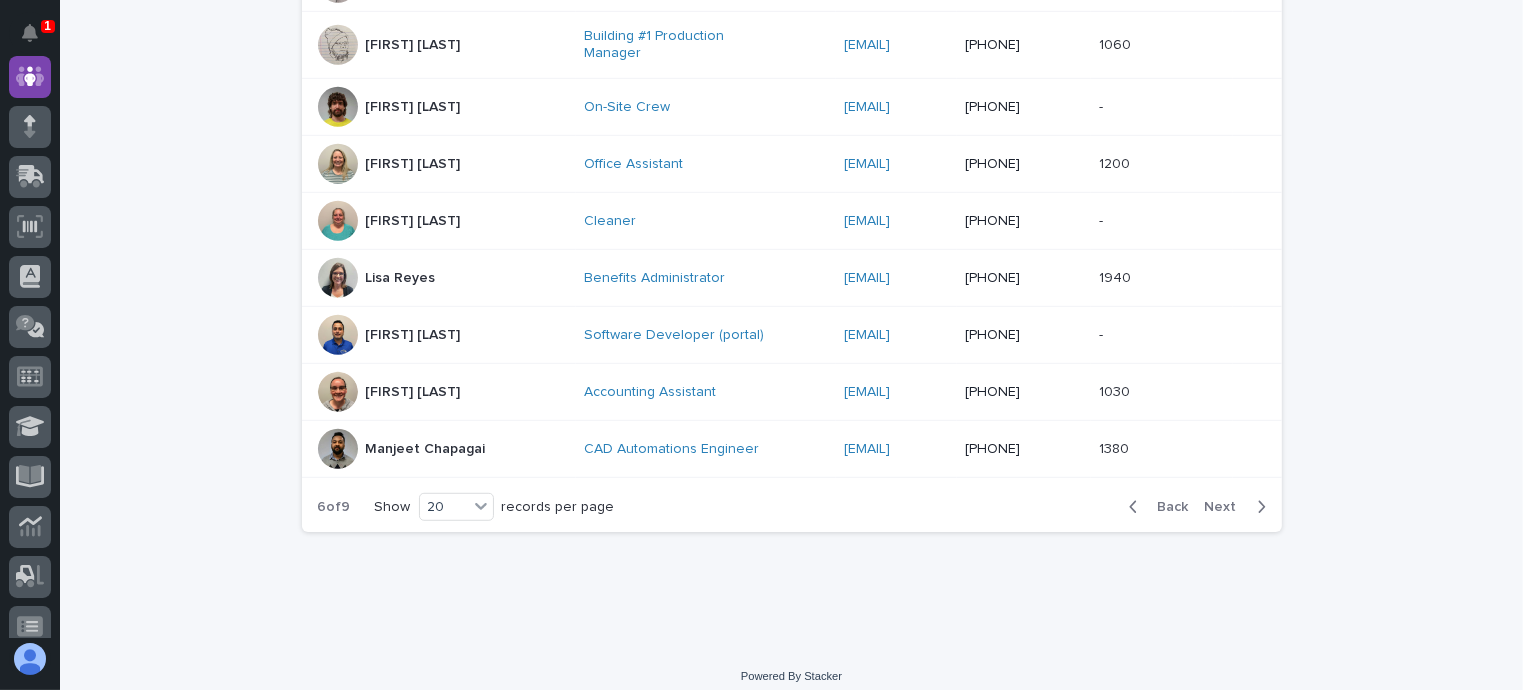 click on "Back" at bounding box center (1167, 507) 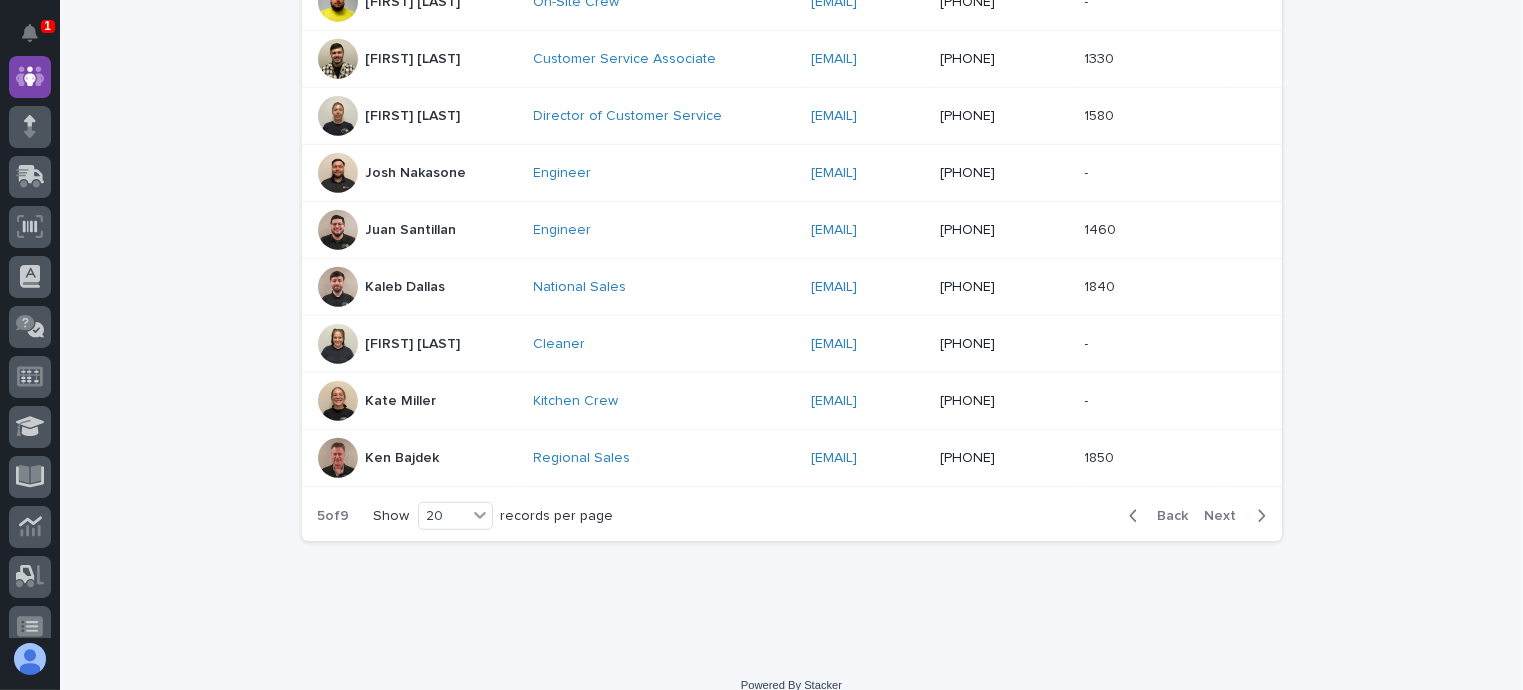scroll, scrollTop: 1134, scrollLeft: 0, axis: vertical 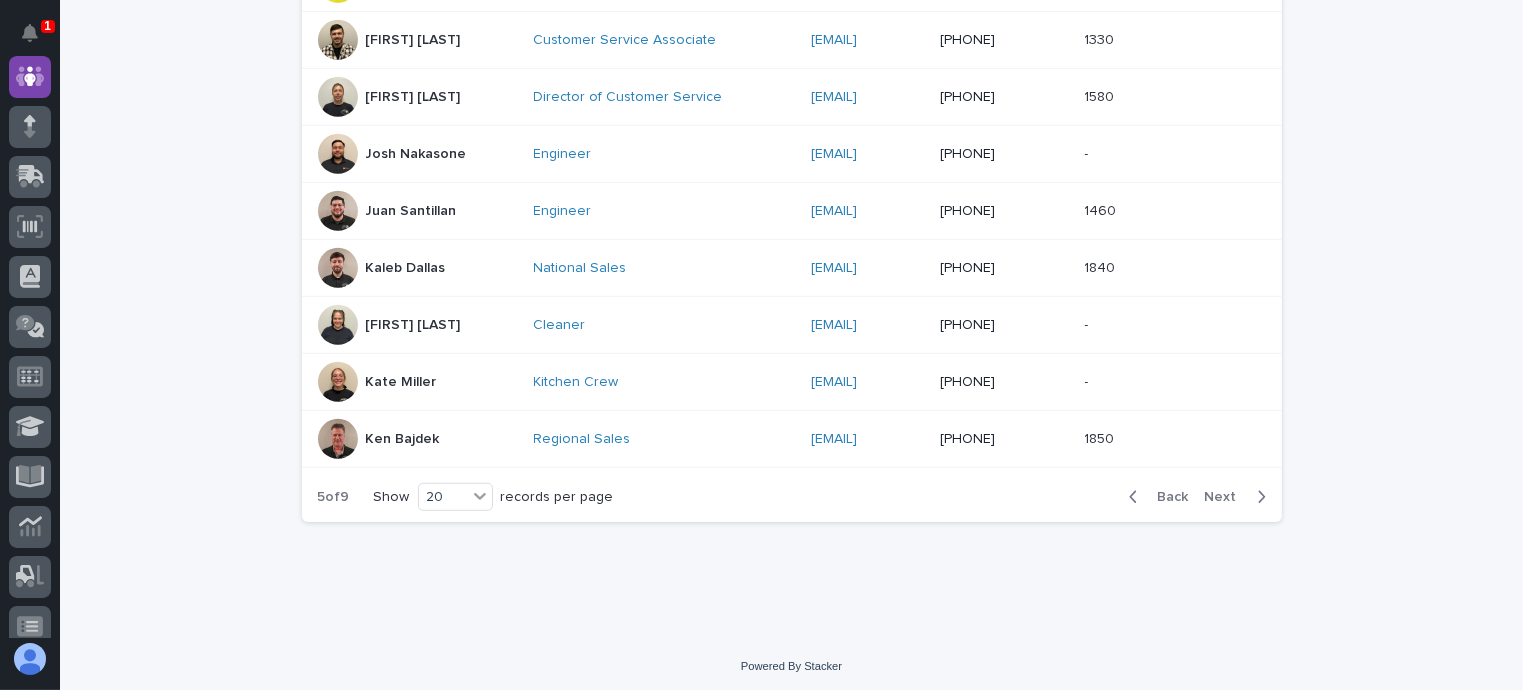 click on "Back" at bounding box center [1167, 497] 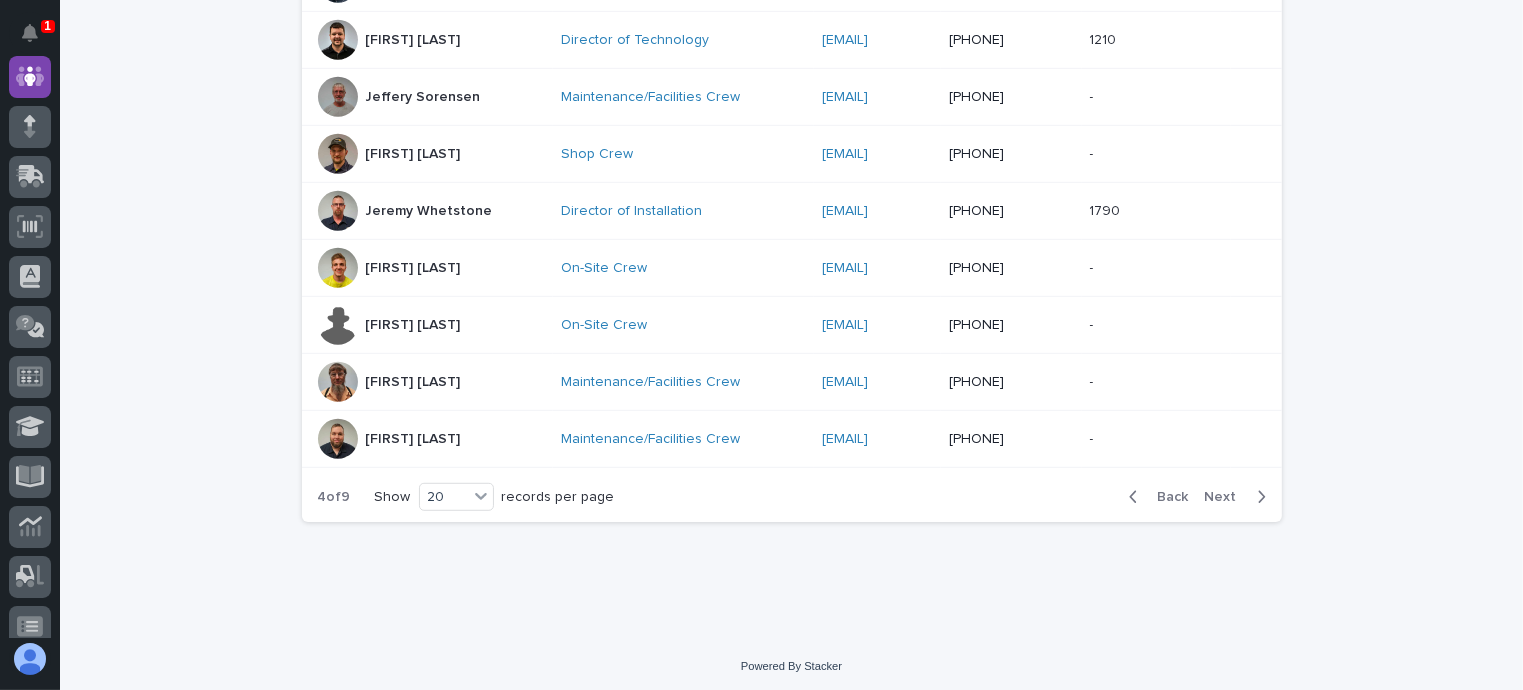 click on "Back" at bounding box center (1167, 497) 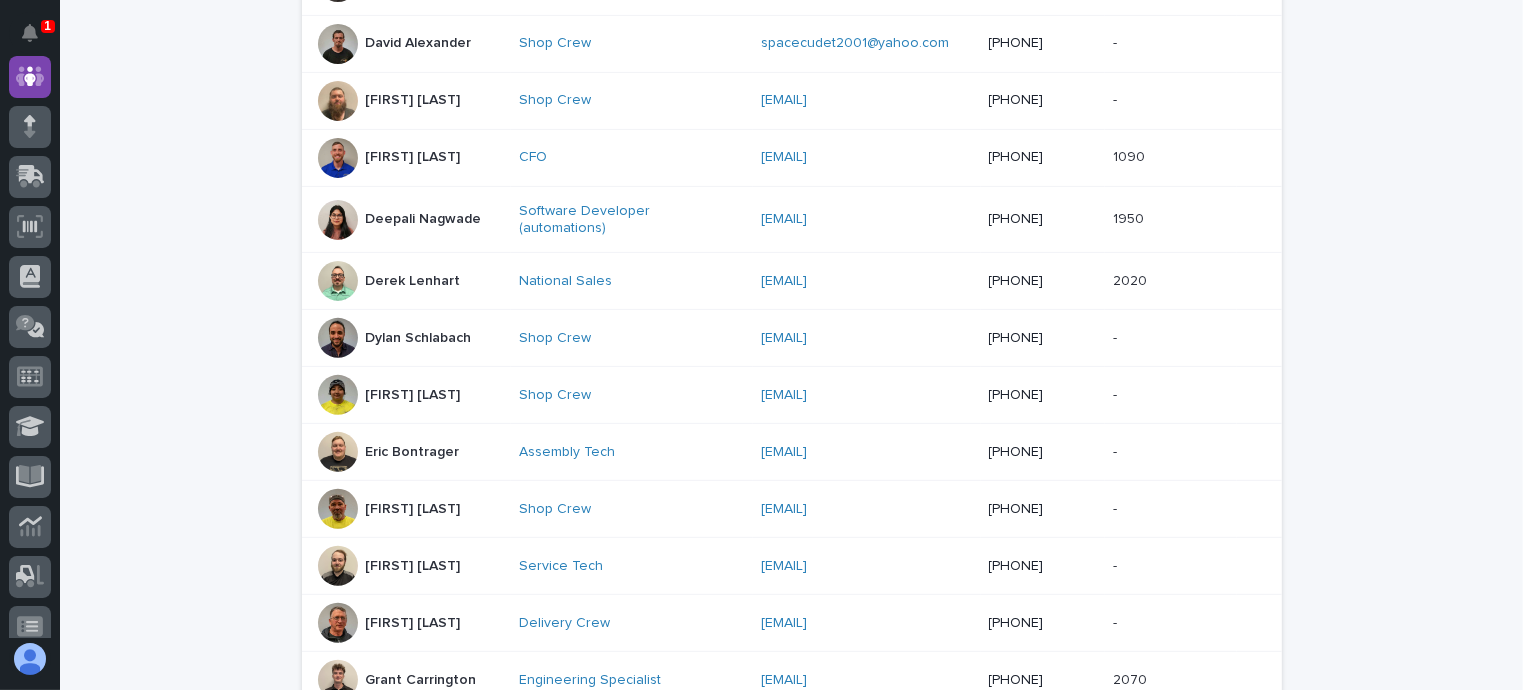 scroll, scrollTop: 634, scrollLeft: 0, axis: vertical 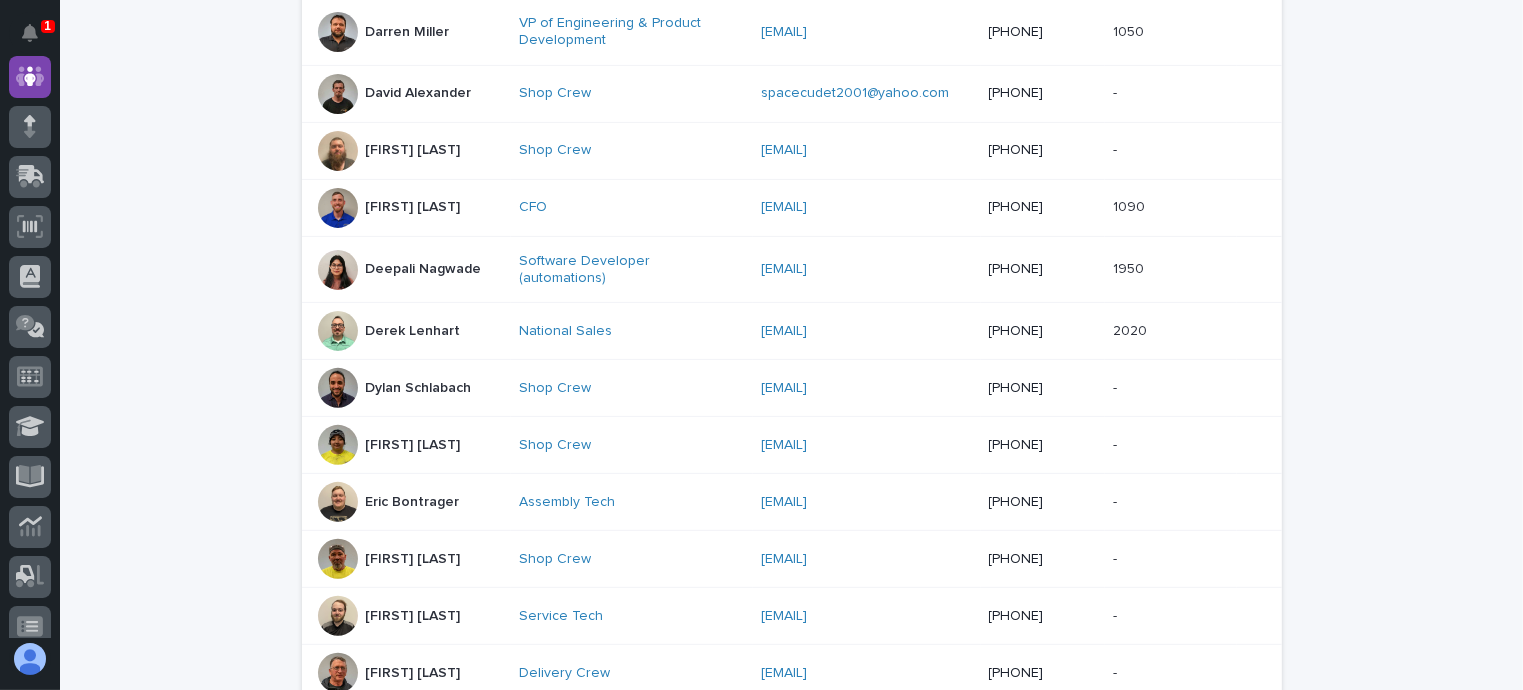 click on "Deepali Nagwade" at bounding box center (424, 267) 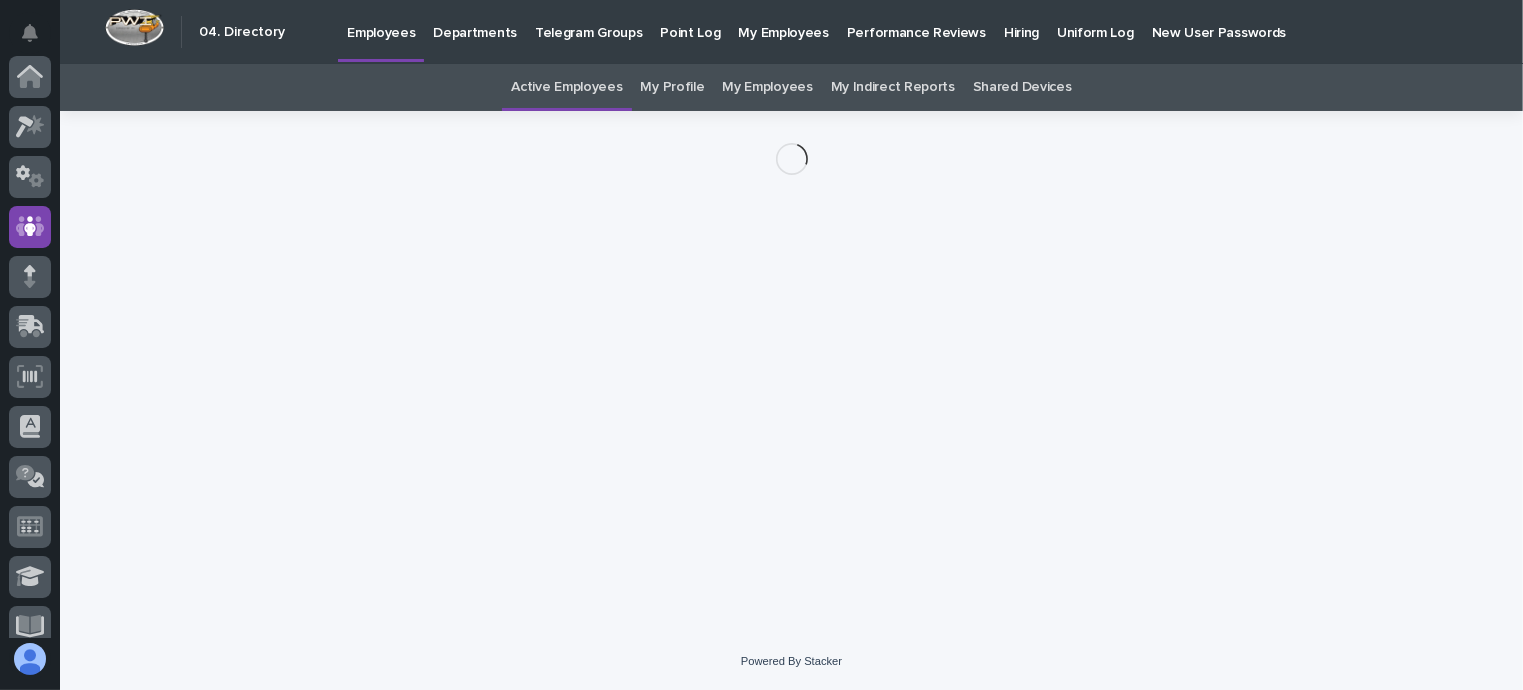 scroll, scrollTop: 150, scrollLeft: 0, axis: vertical 